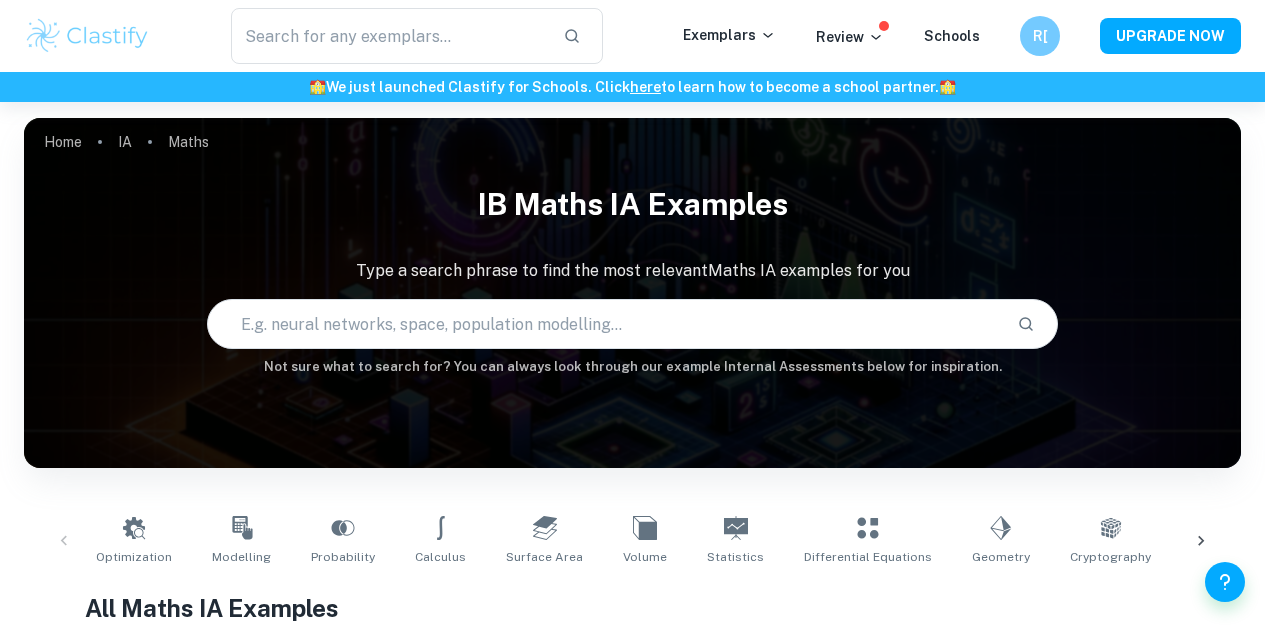 scroll, scrollTop: 0, scrollLeft: 0, axis: both 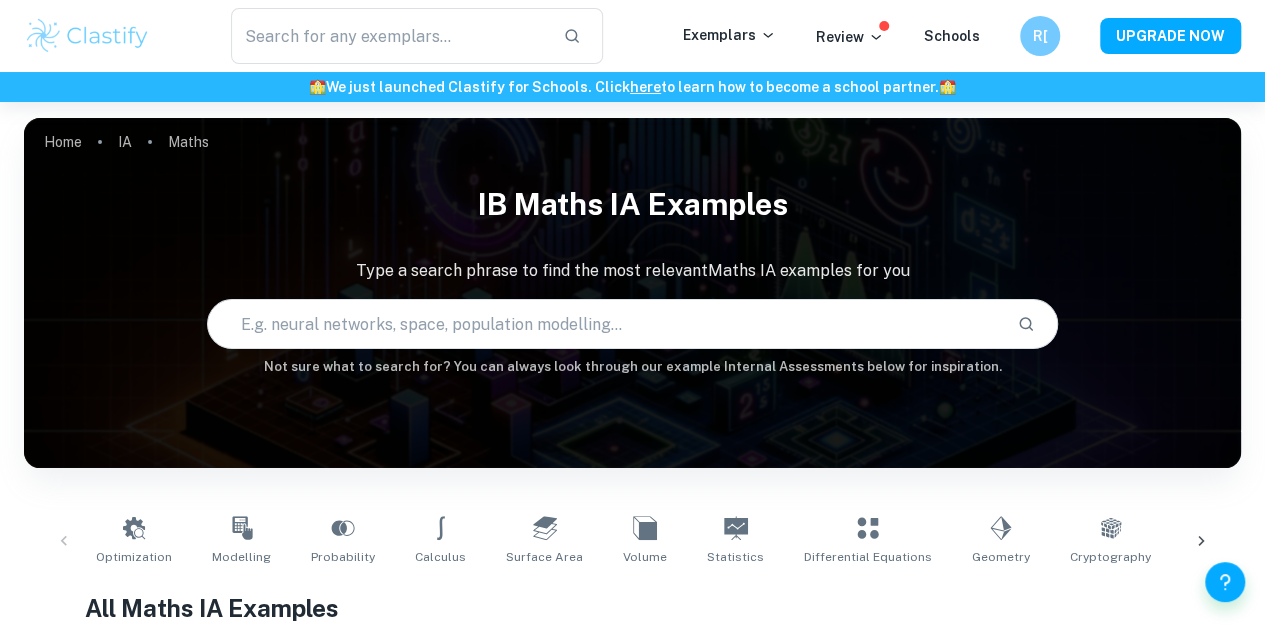 type on "n" 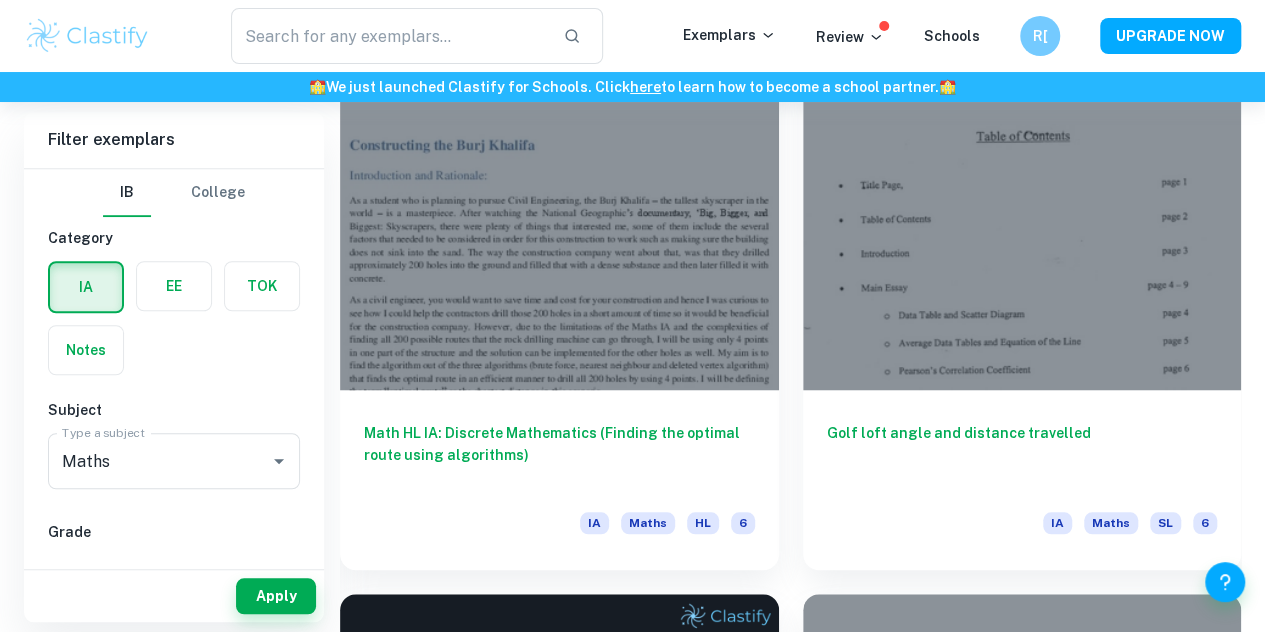 scroll, scrollTop: 0, scrollLeft: 0, axis: both 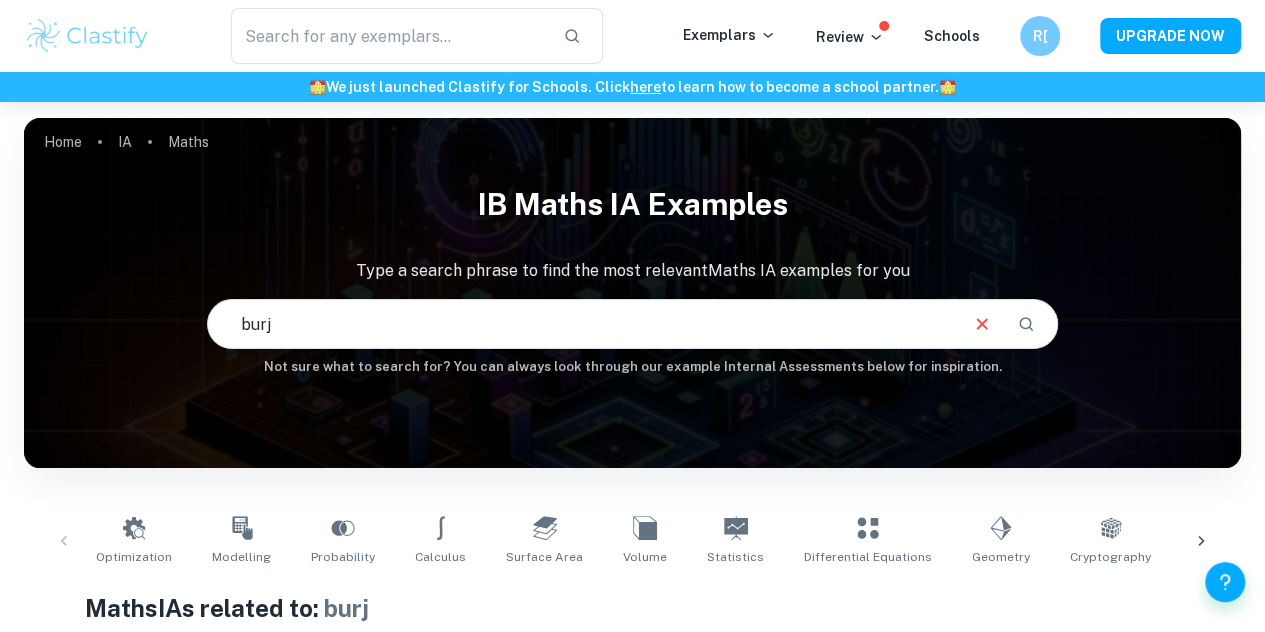 click on "burj" at bounding box center [582, 324] 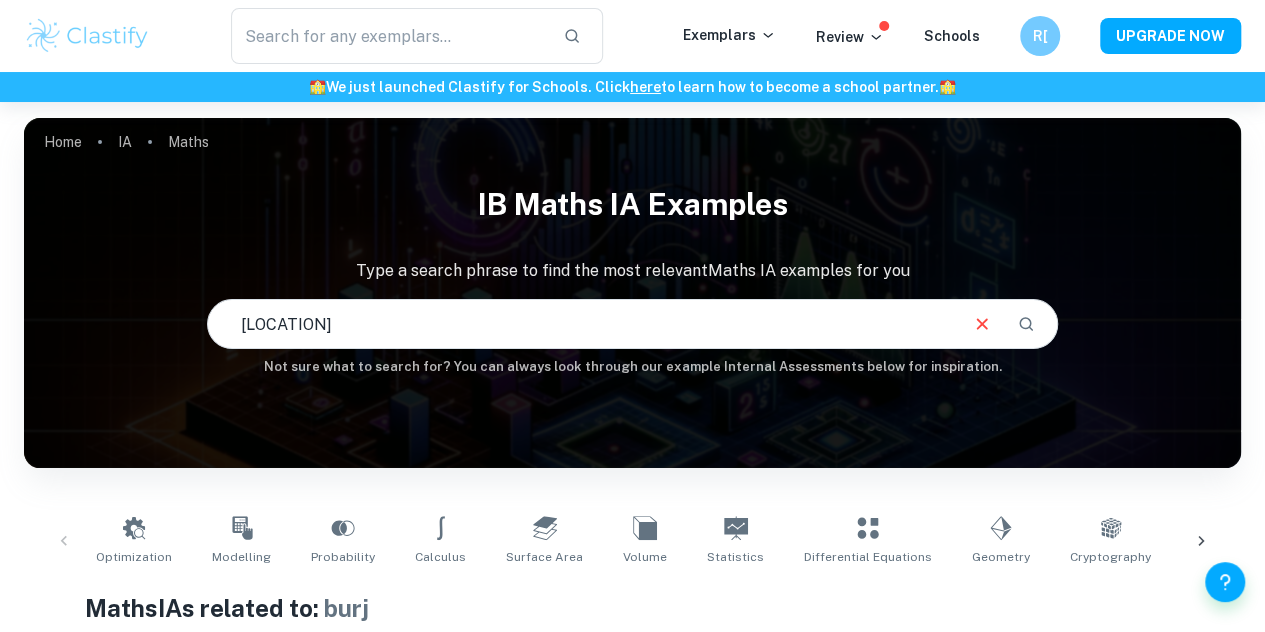 type on "[LOCATION]" 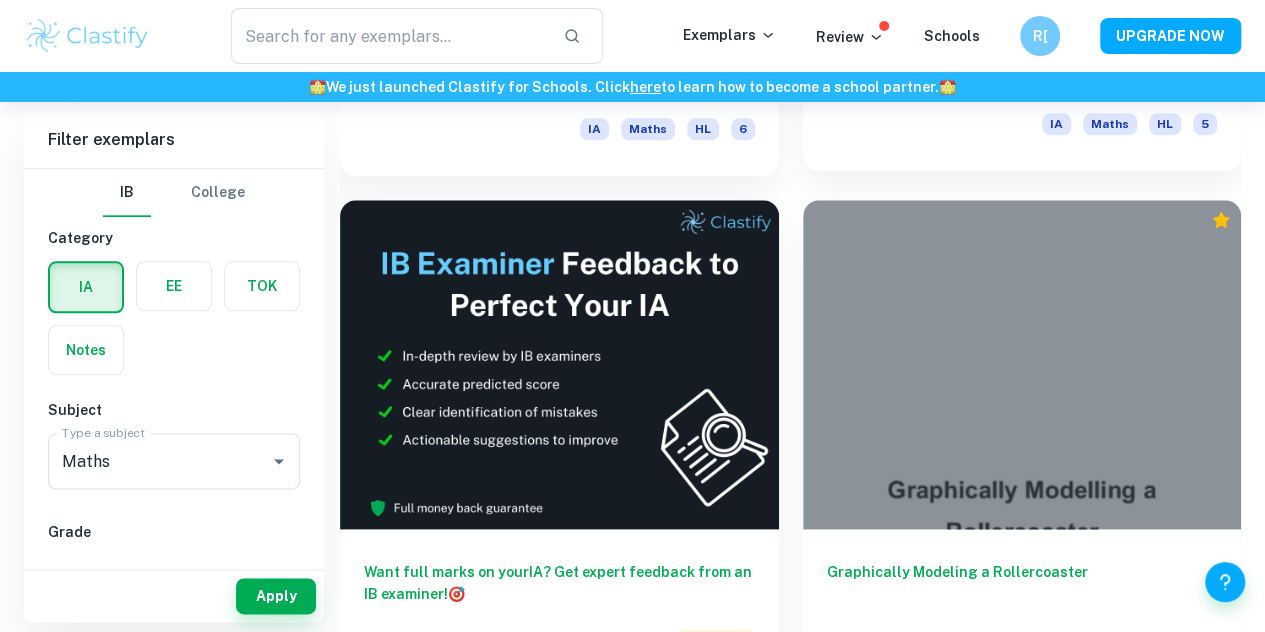 scroll, scrollTop: 1008, scrollLeft: 0, axis: vertical 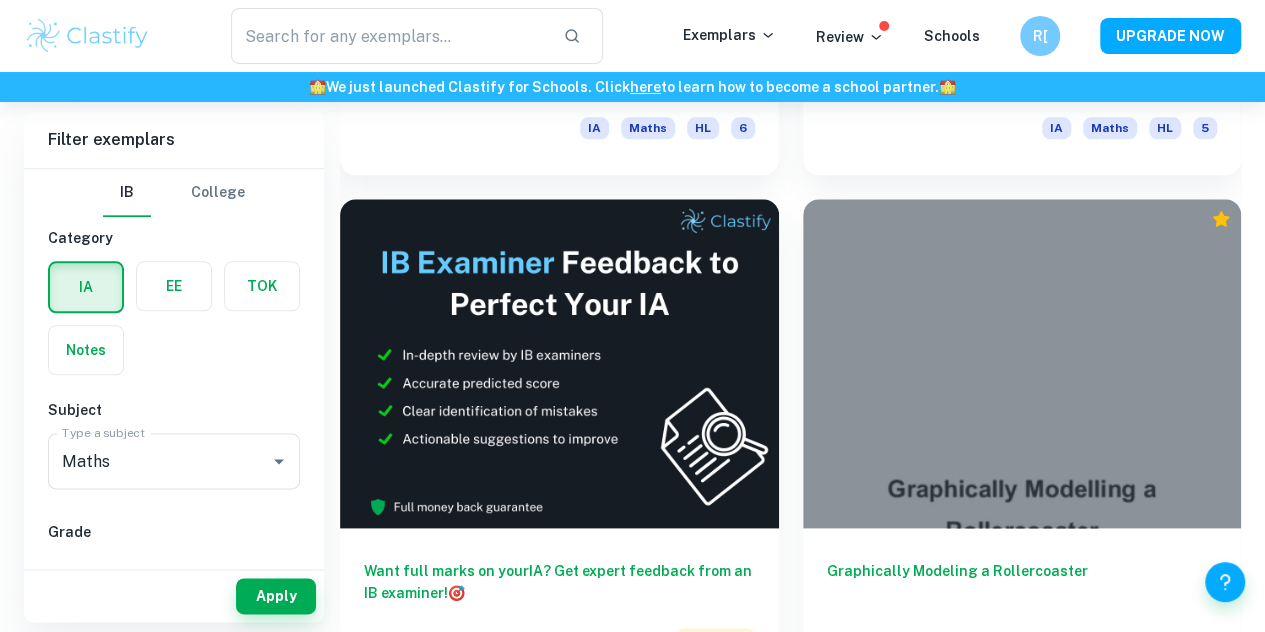 click on "Mathematical Modelling of Doraemon" at bounding box center [1022, 1121] 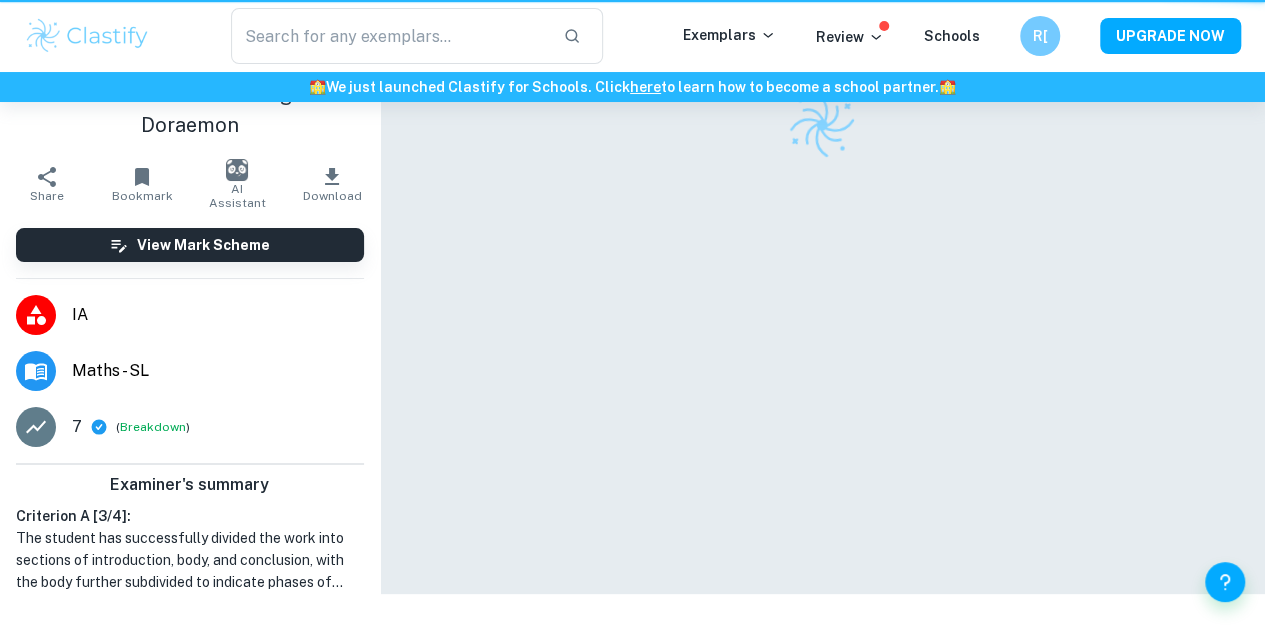 scroll, scrollTop: 0, scrollLeft: 0, axis: both 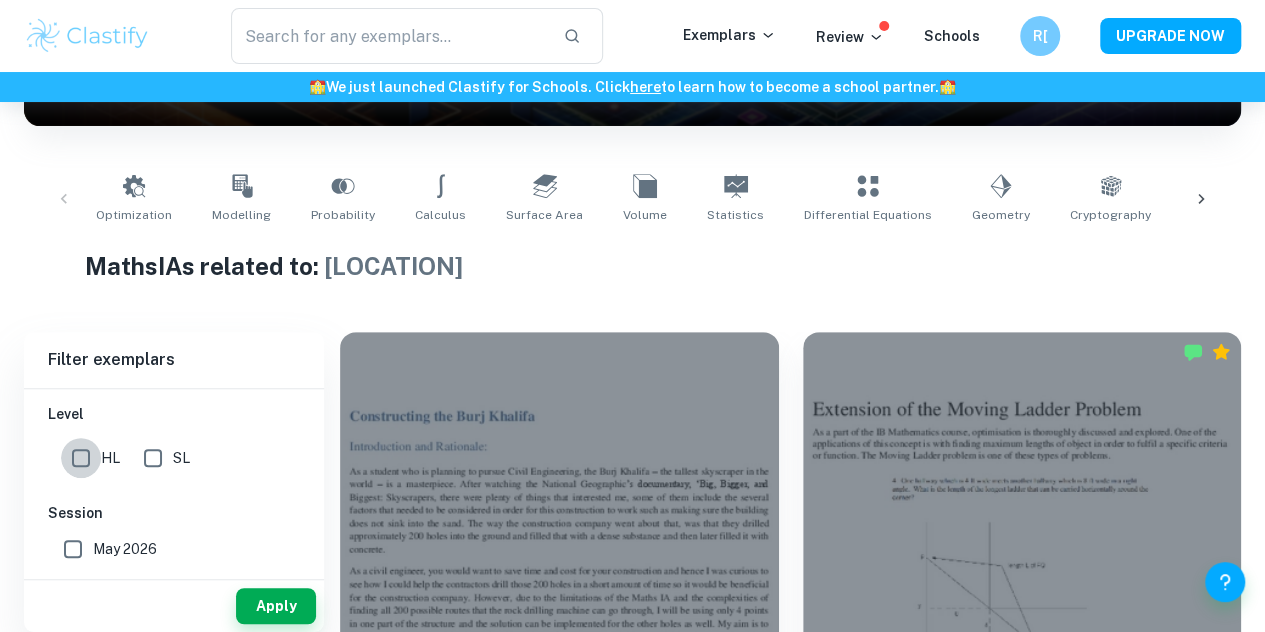 click on "HL" at bounding box center [81, 458] 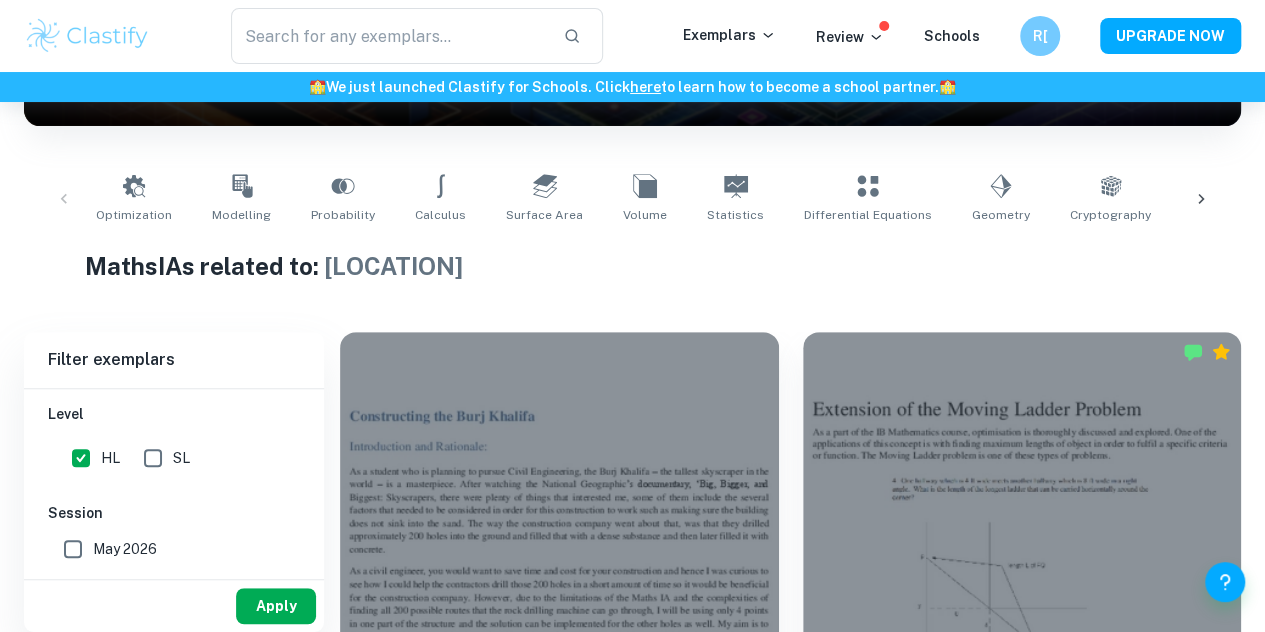 click on "Apply" at bounding box center [276, 606] 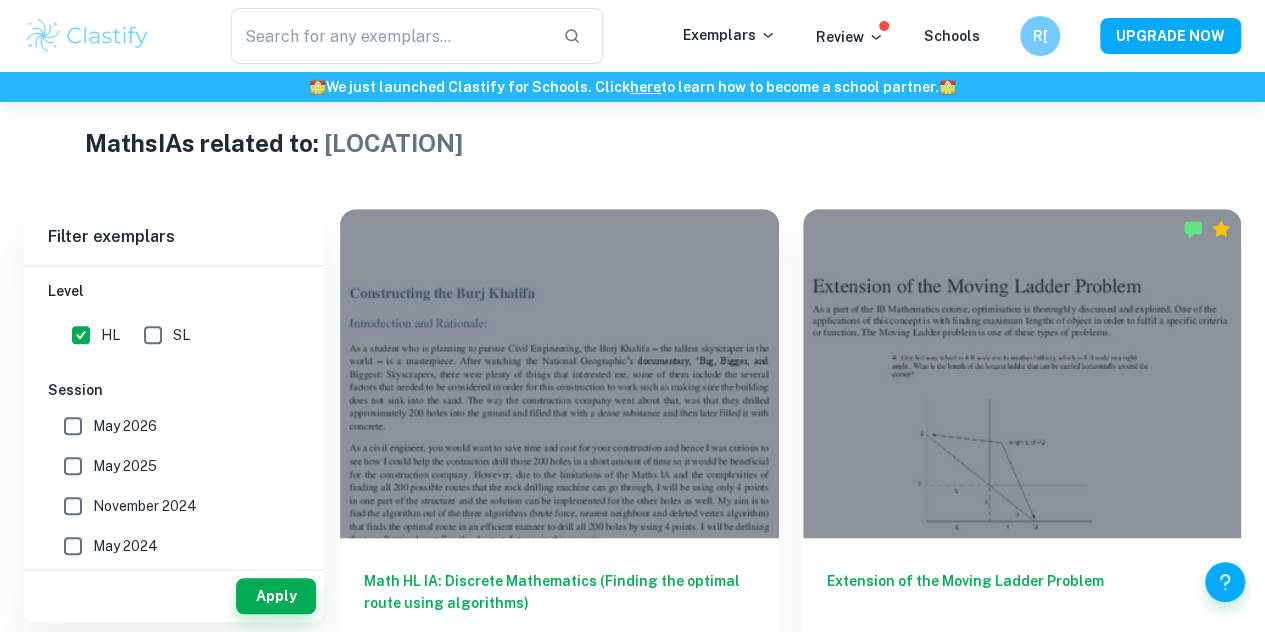 scroll, scrollTop: 464, scrollLeft: 0, axis: vertical 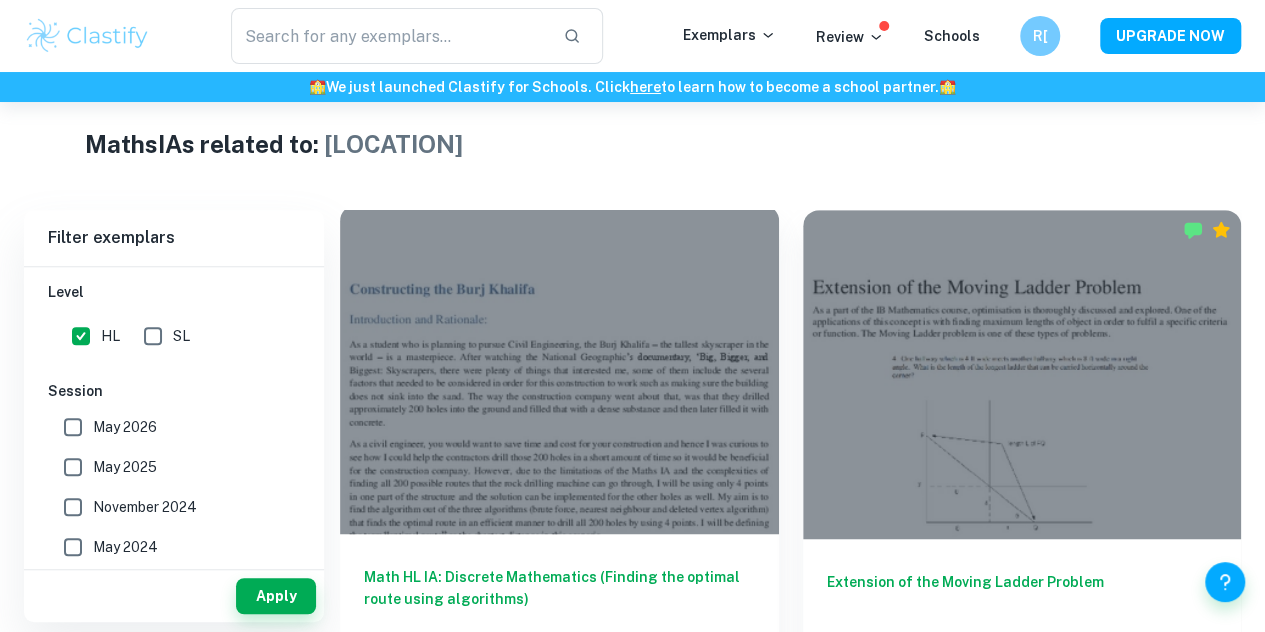 click on "Math HL IA: Discrete Mathematics (Finding the optimal route using algorithms)" at bounding box center [559, 599] 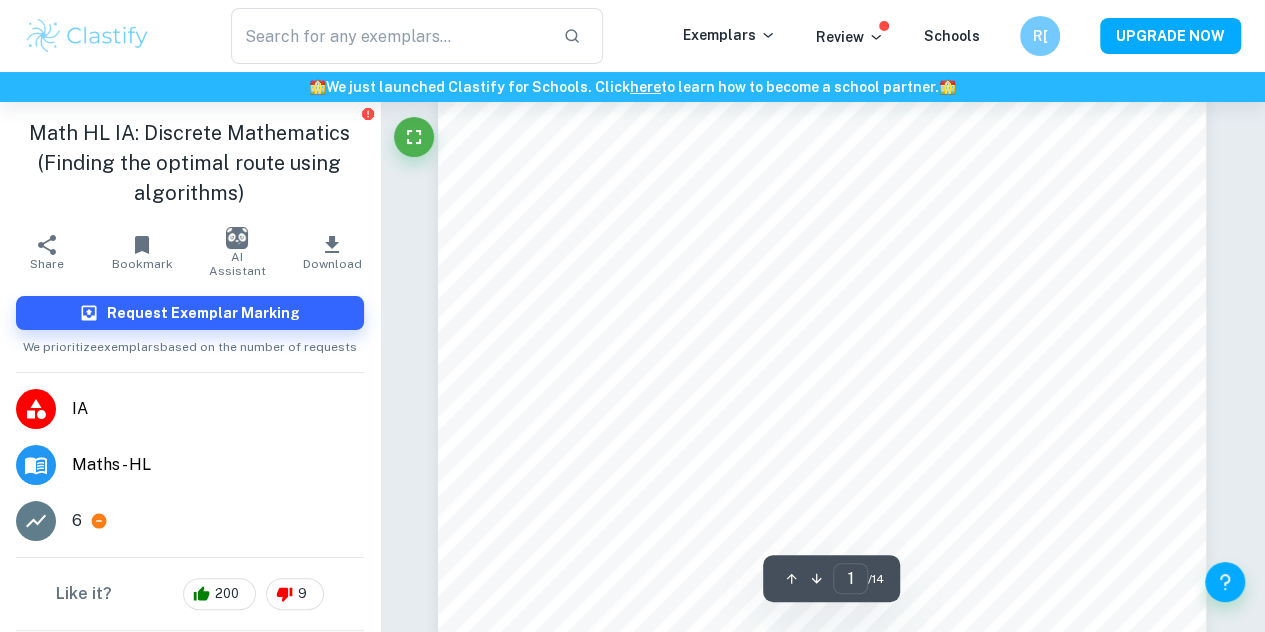 scroll, scrollTop: 89, scrollLeft: 0, axis: vertical 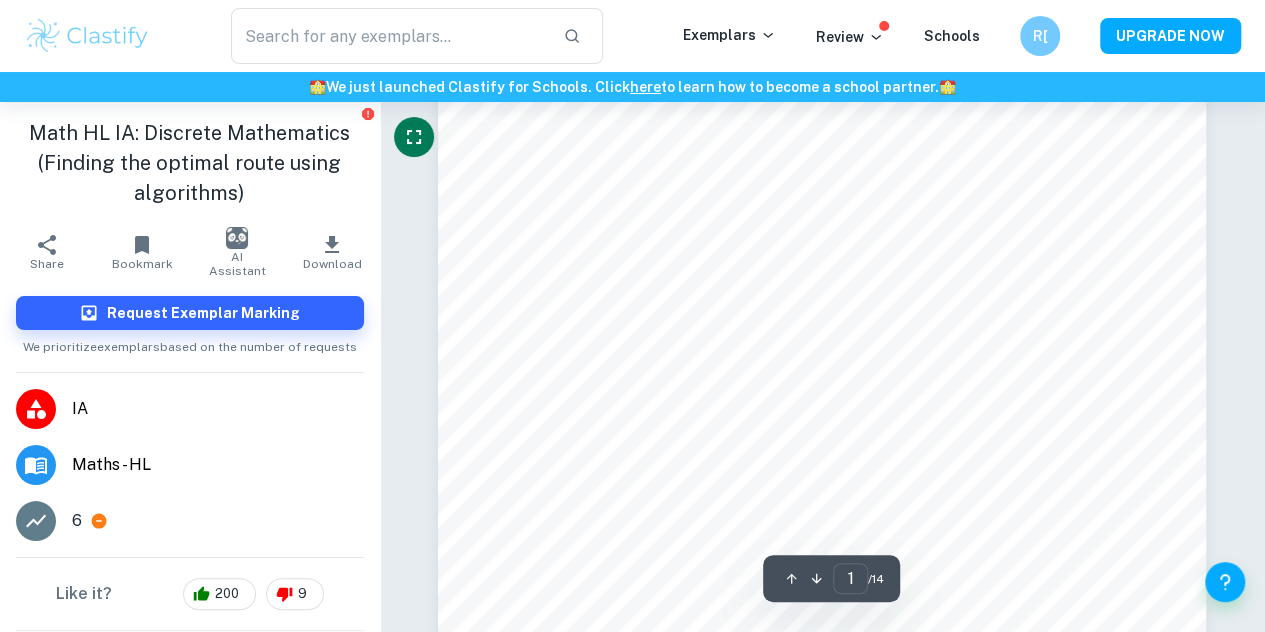 click 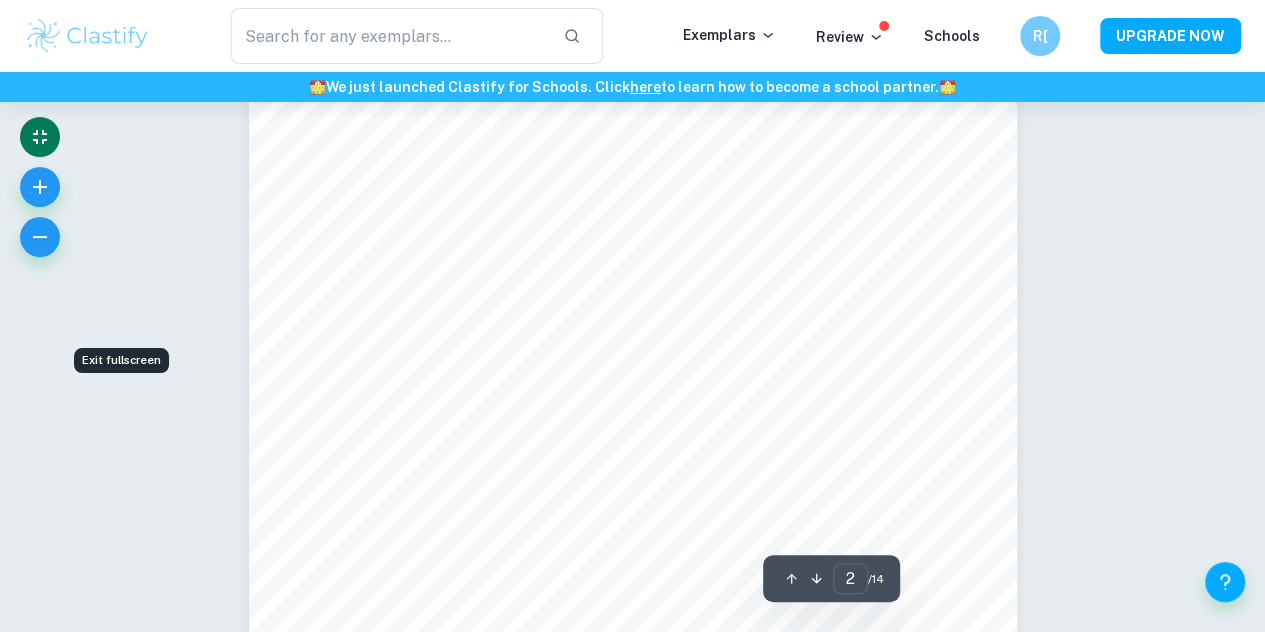 type on "1" 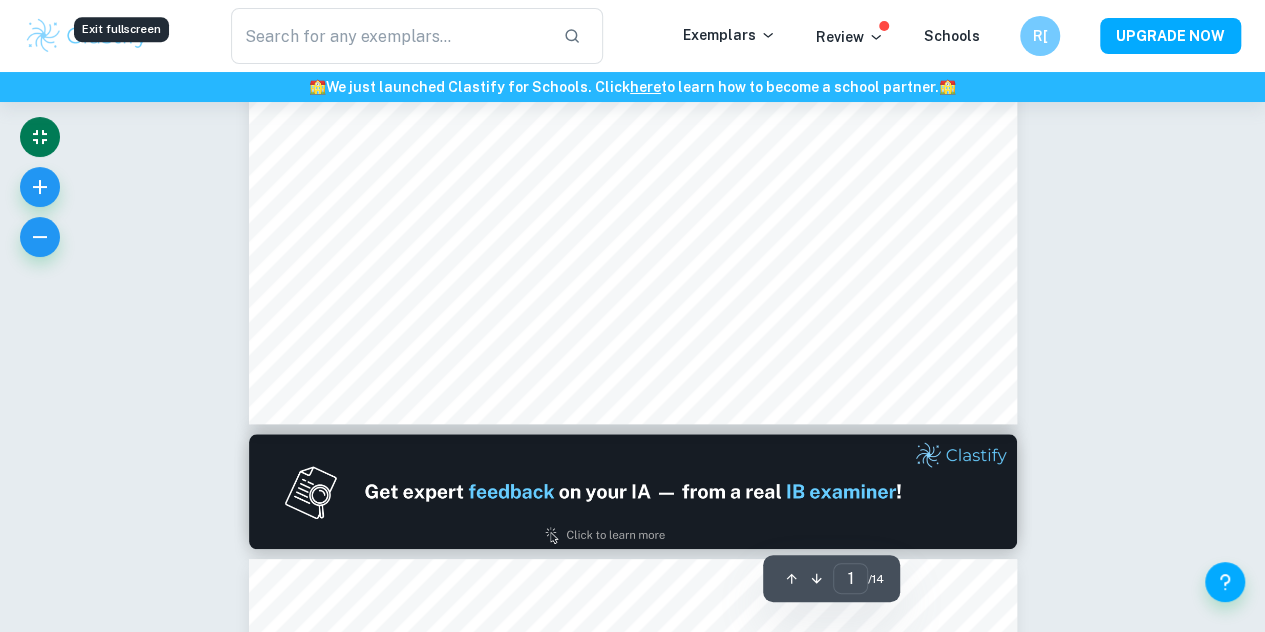 scroll, scrollTop: 0, scrollLeft: 0, axis: both 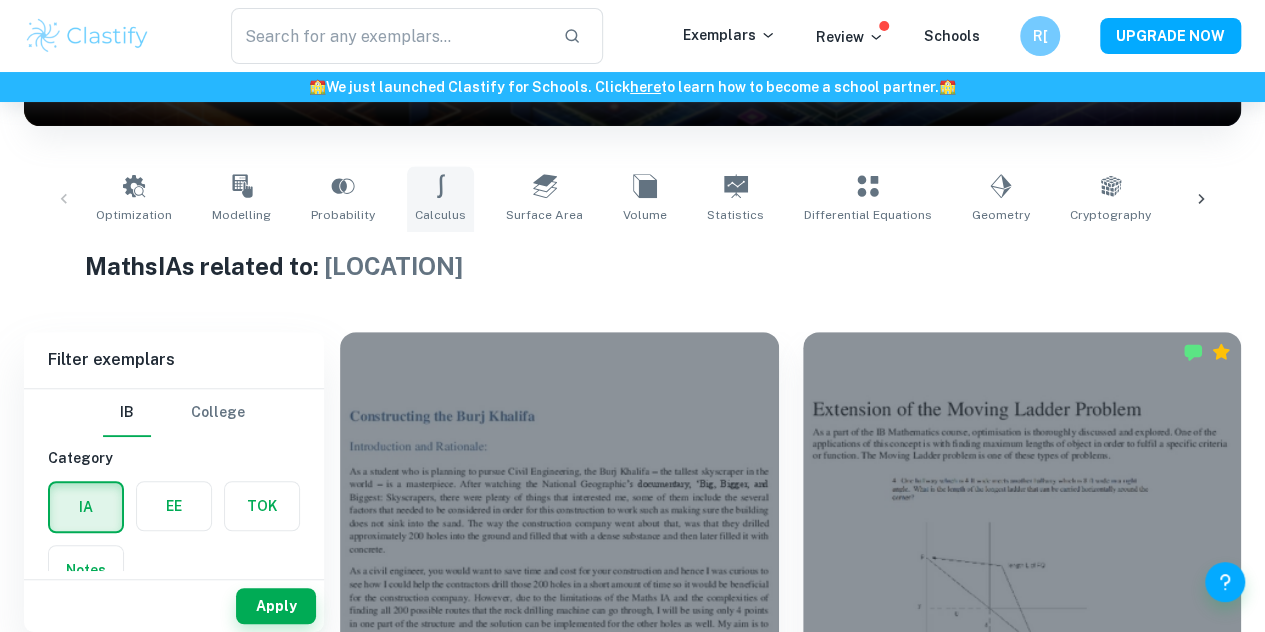 click 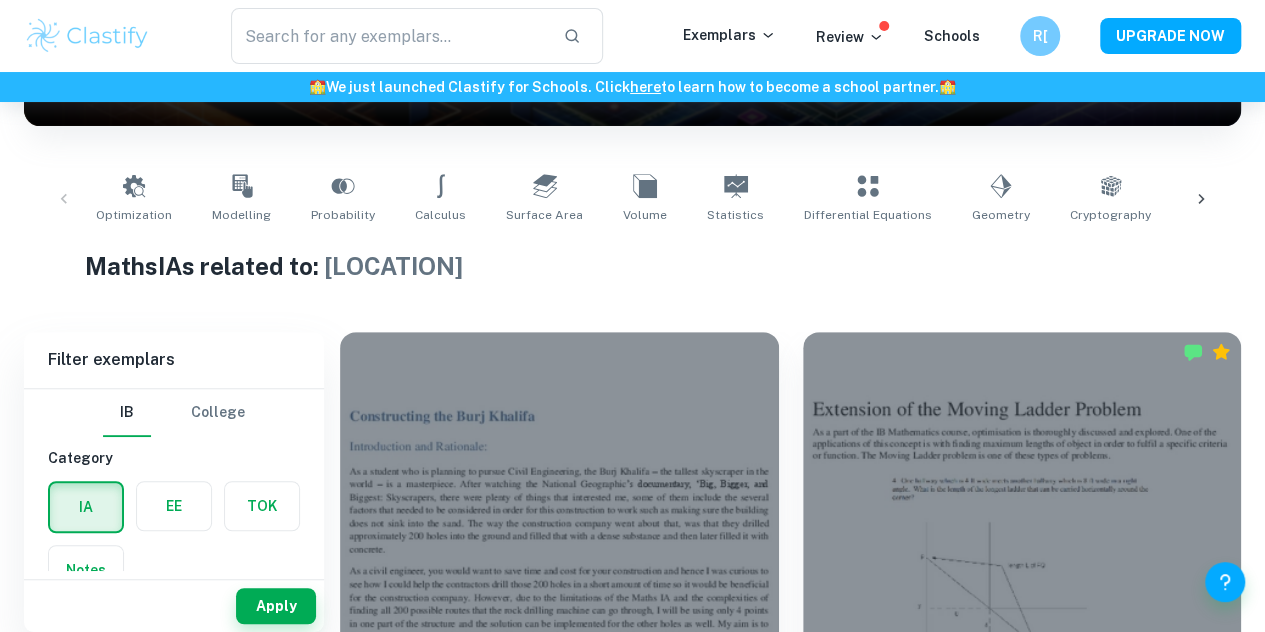 type on "Calculus" 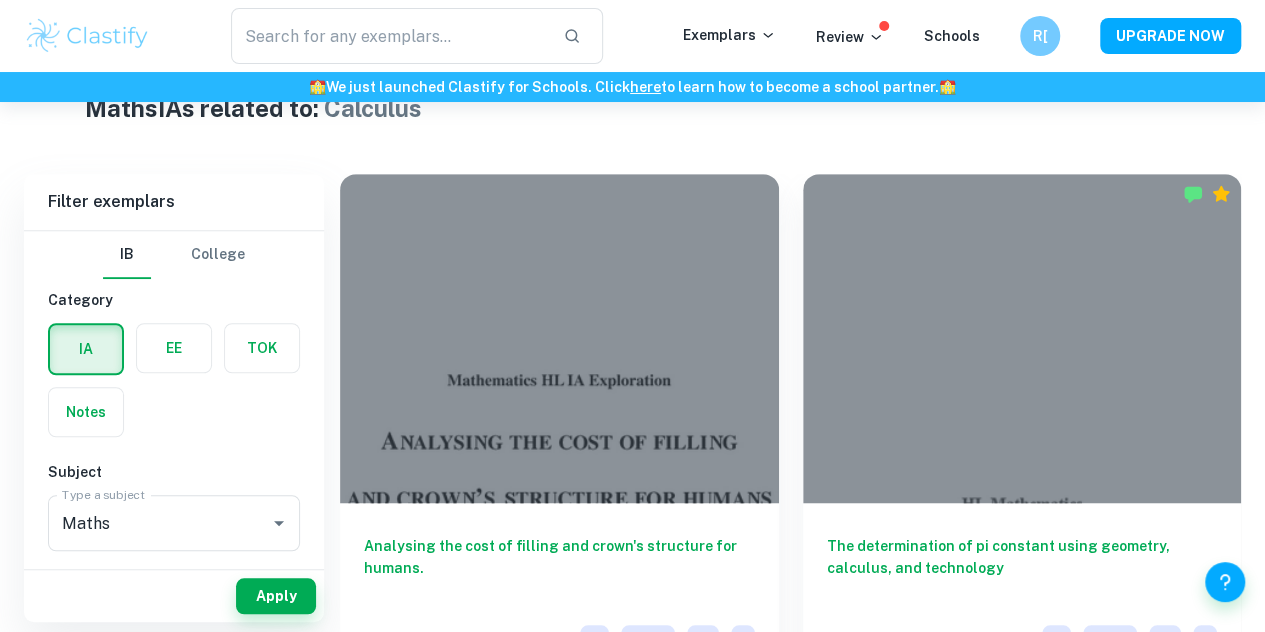 scroll, scrollTop: 510, scrollLeft: 0, axis: vertical 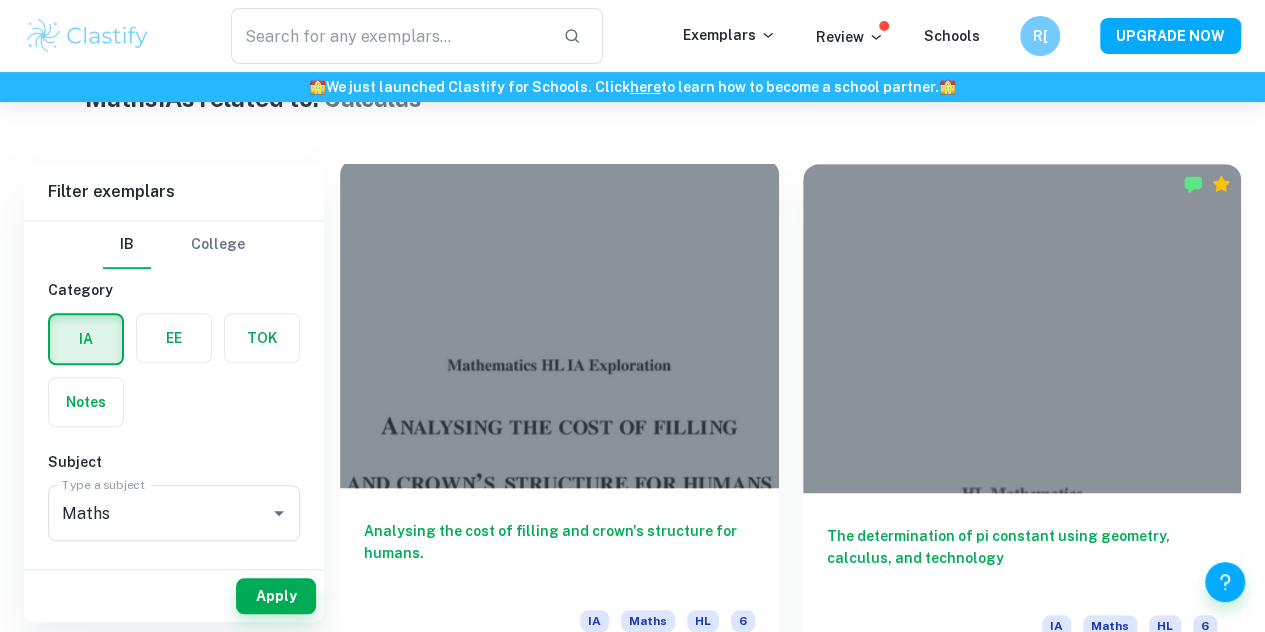 click on "Analysing the cost of filling and crown's structure for humans." at bounding box center [559, 553] 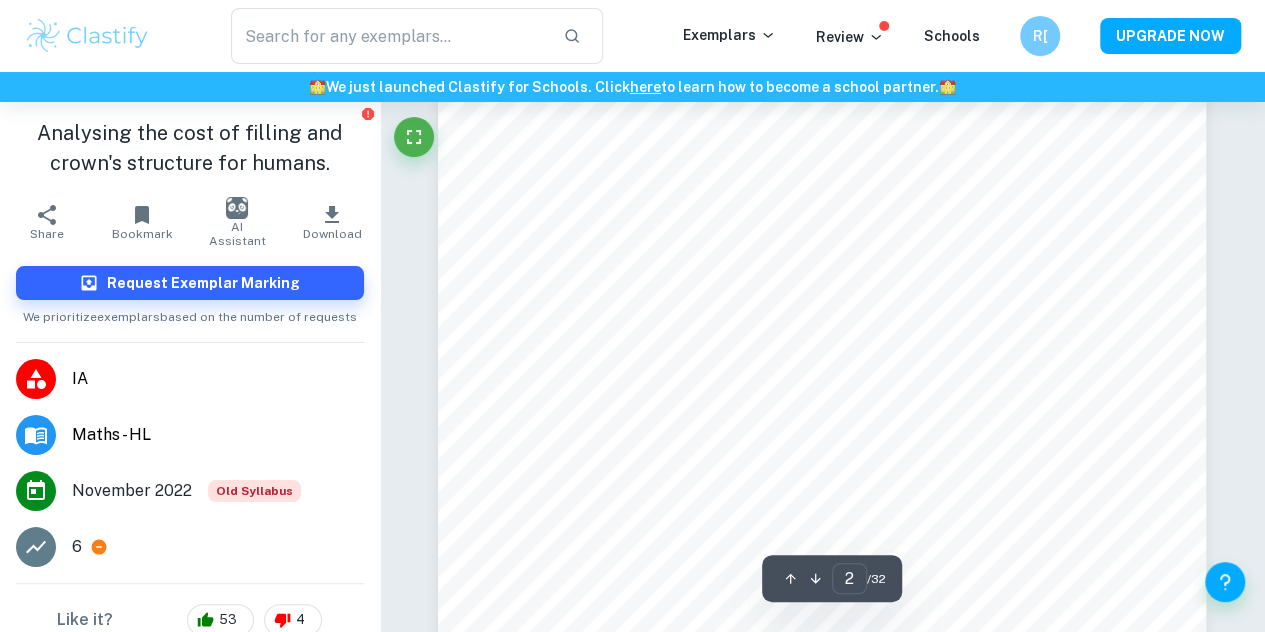 scroll, scrollTop: 1640, scrollLeft: 0, axis: vertical 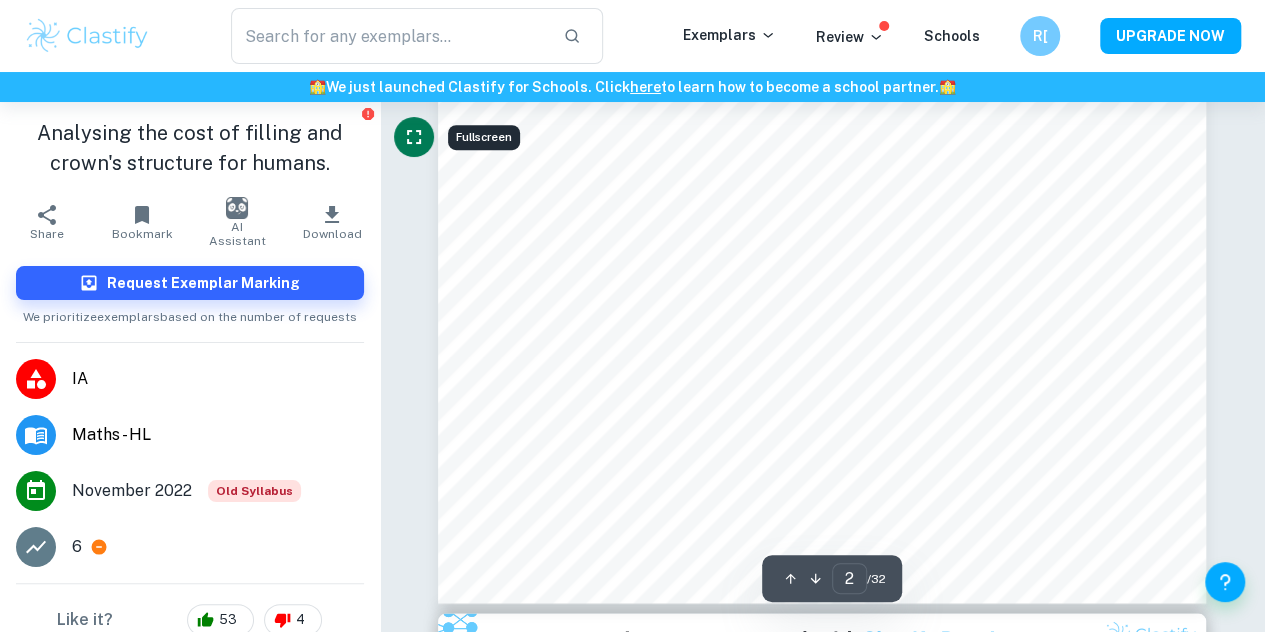 click at bounding box center [414, 137] 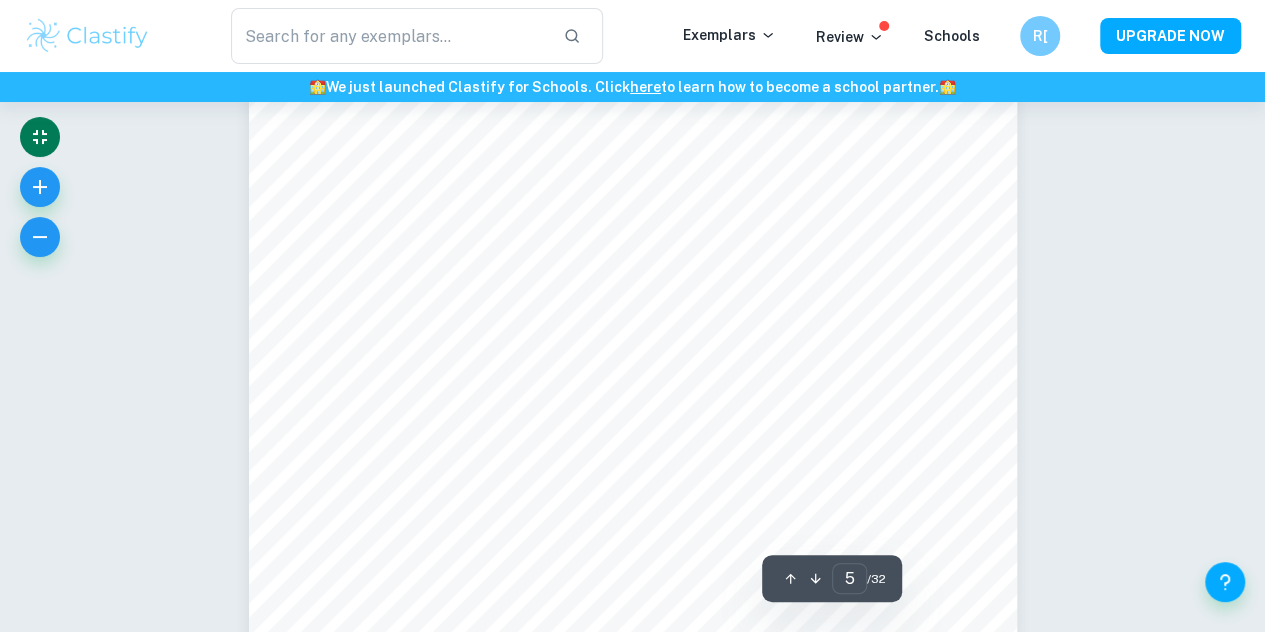 type on "6" 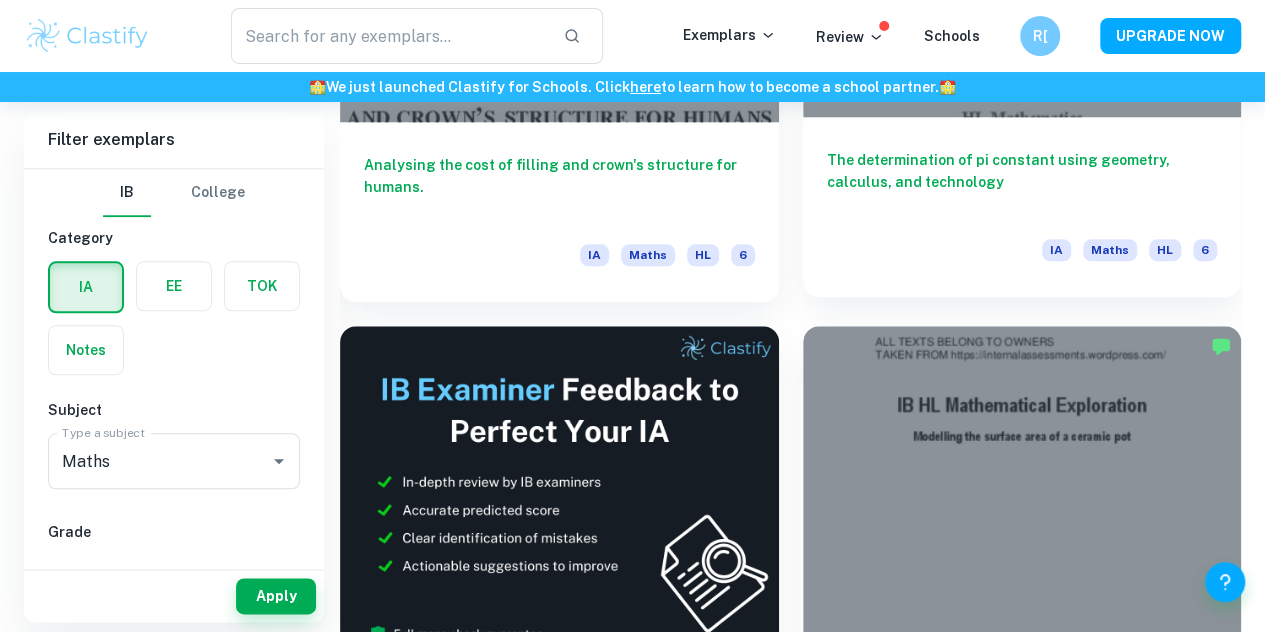 scroll, scrollTop: 880, scrollLeft: 0, axis: vertical 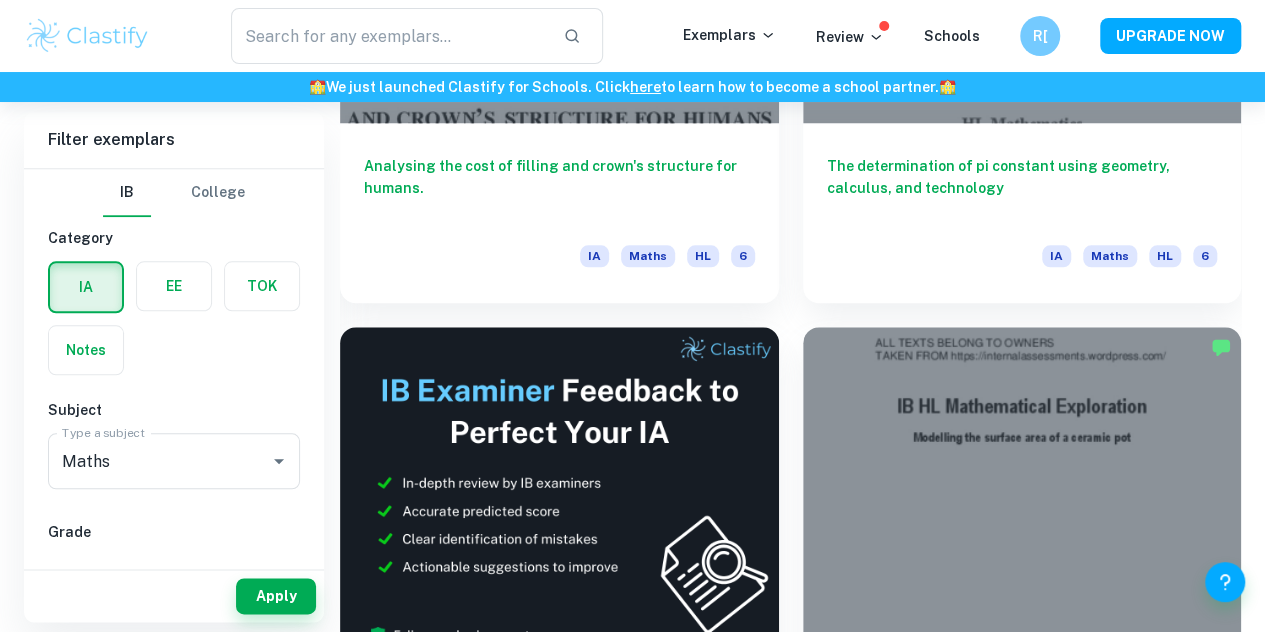 click on "Modeling a chicken egg" at bounding box center (559, 1249) 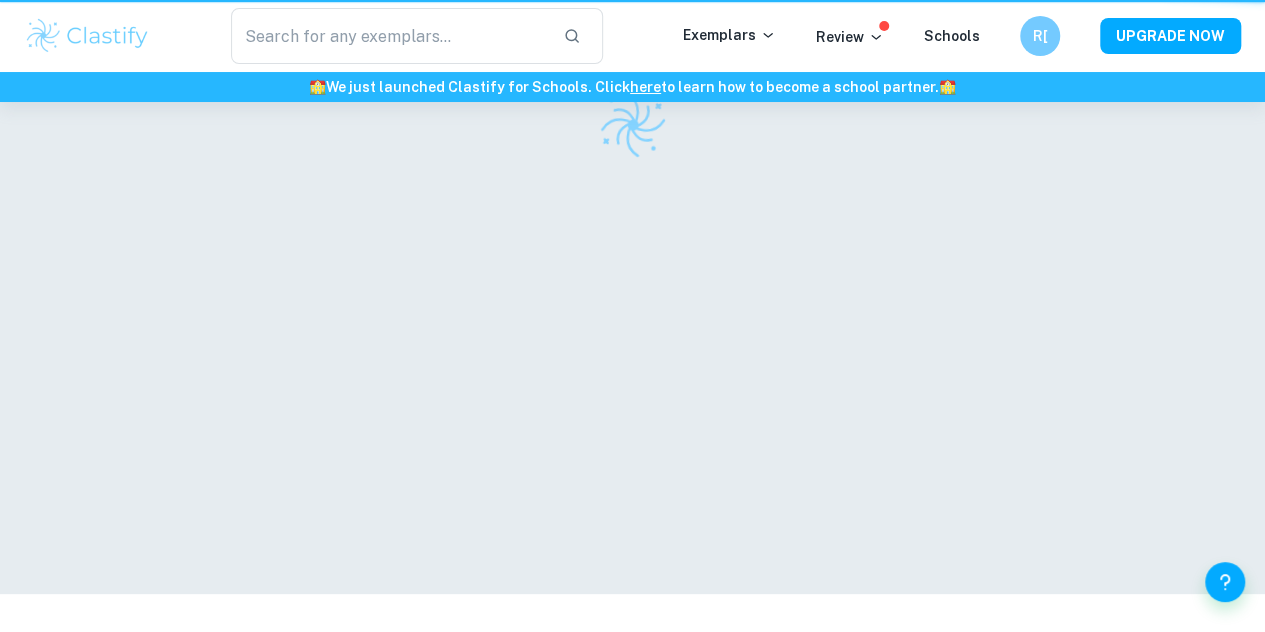 scroll, scrollTop: 0, scrollLeft: 0, axis: both 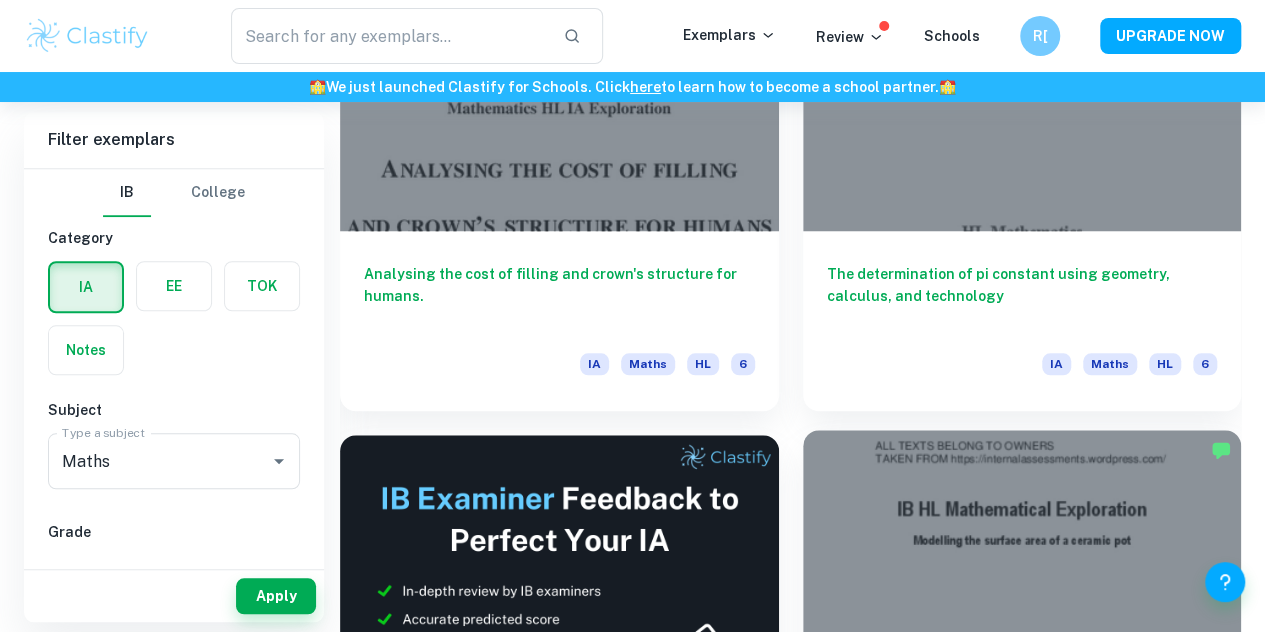 click on "Modelling the surface area of a ceramic pot" at bounding box center (1022, 824) 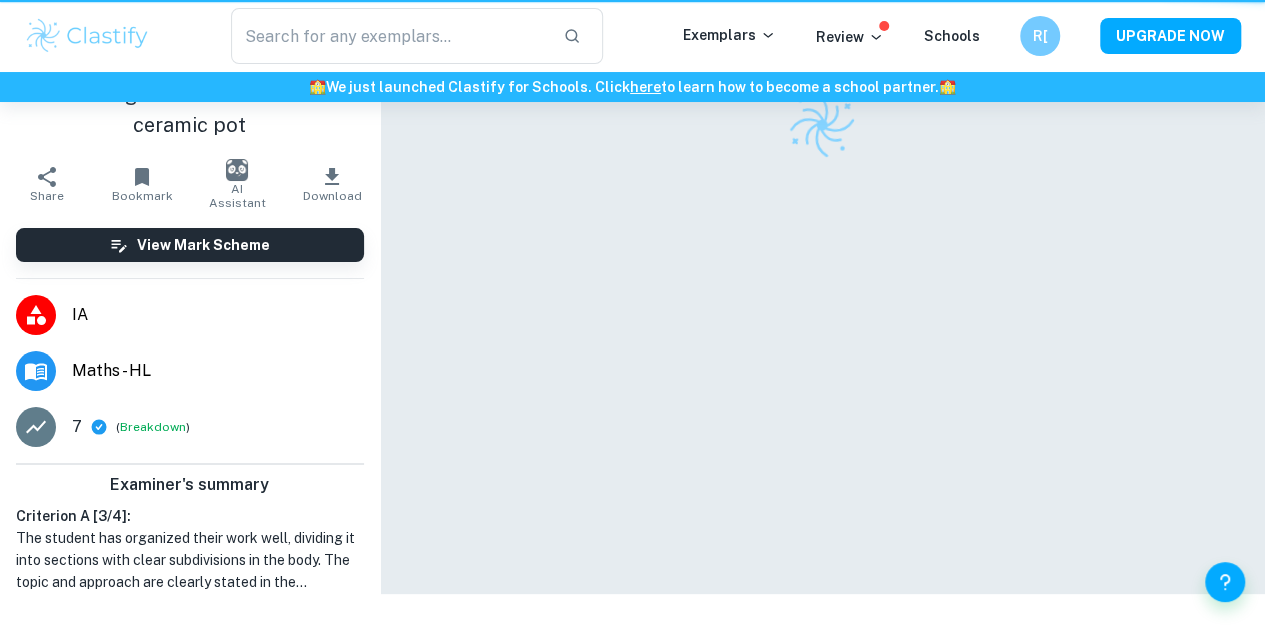scroll, scrollTop: 0, scrollLeft: 0, axis: both 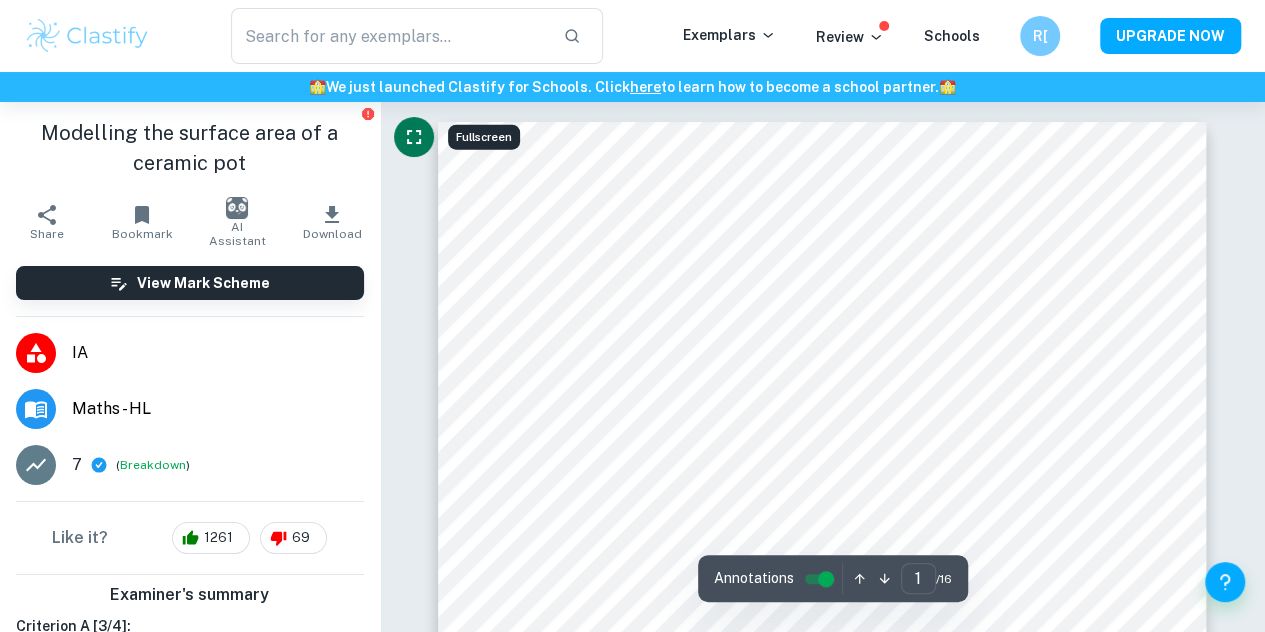 click at bounding box center (414, 137) 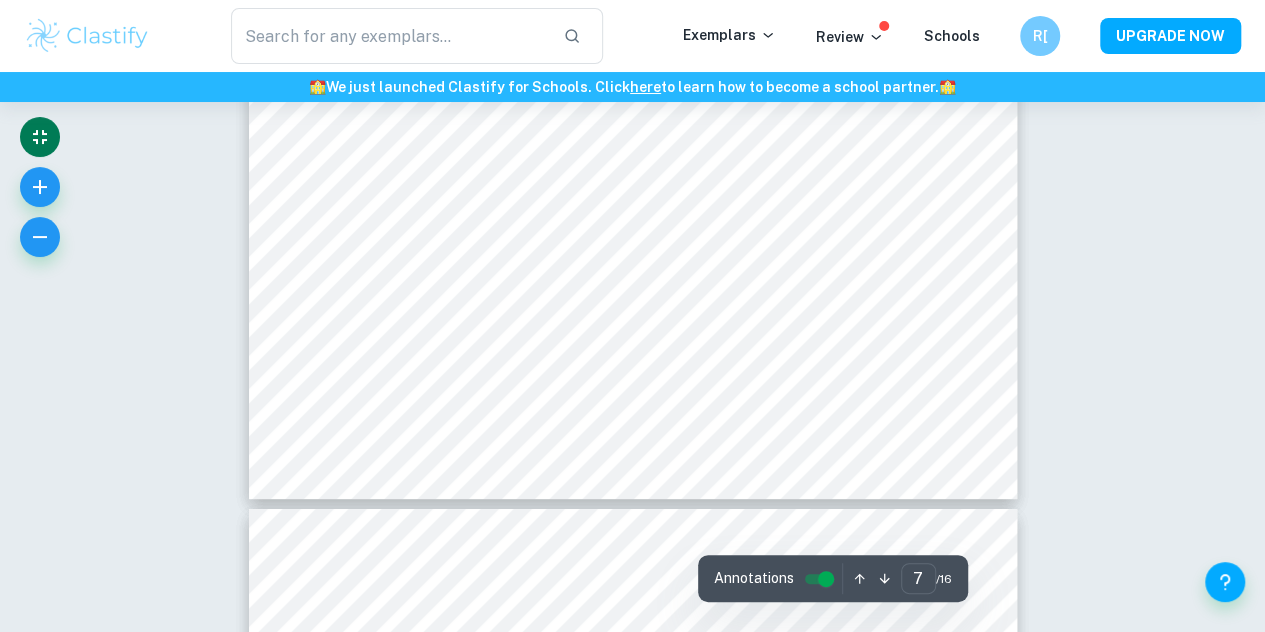 type on "8" 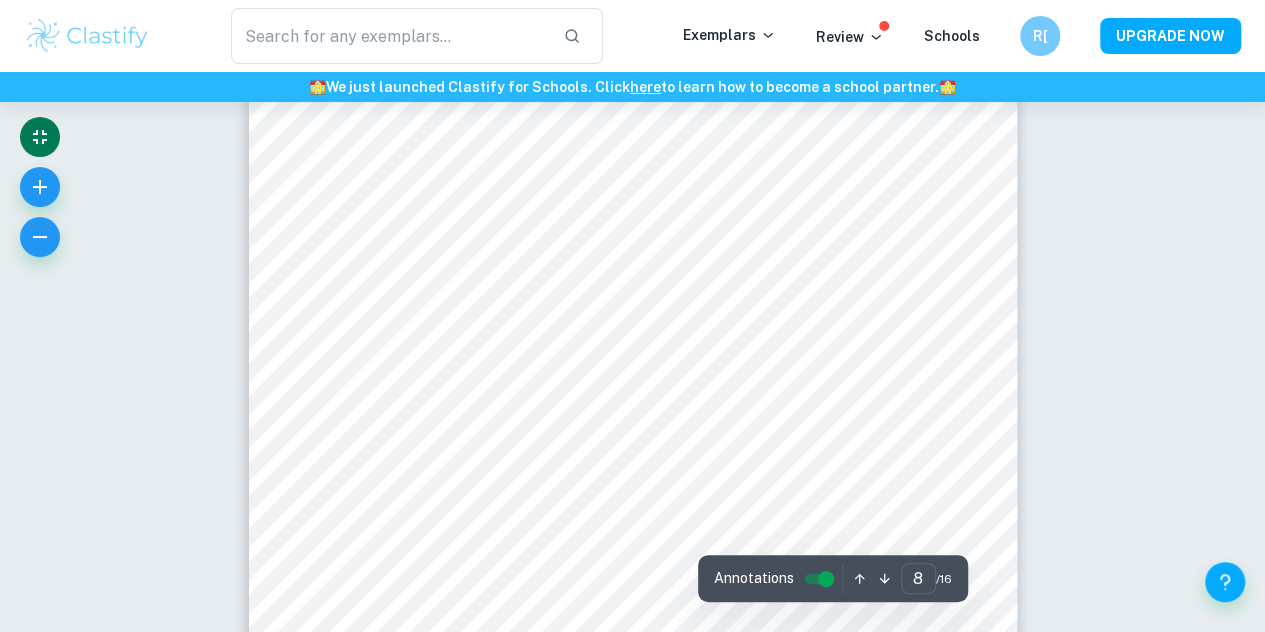 scroll, scrollTop: 8144, scrollLeft: 0, axis: vertical 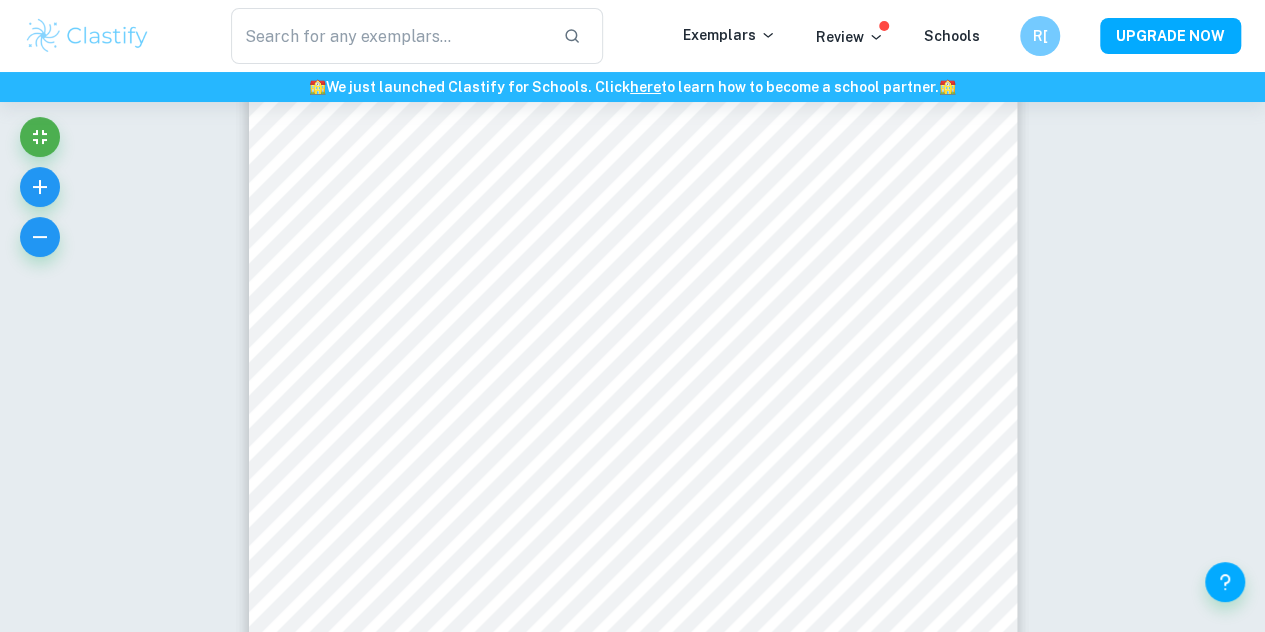 type 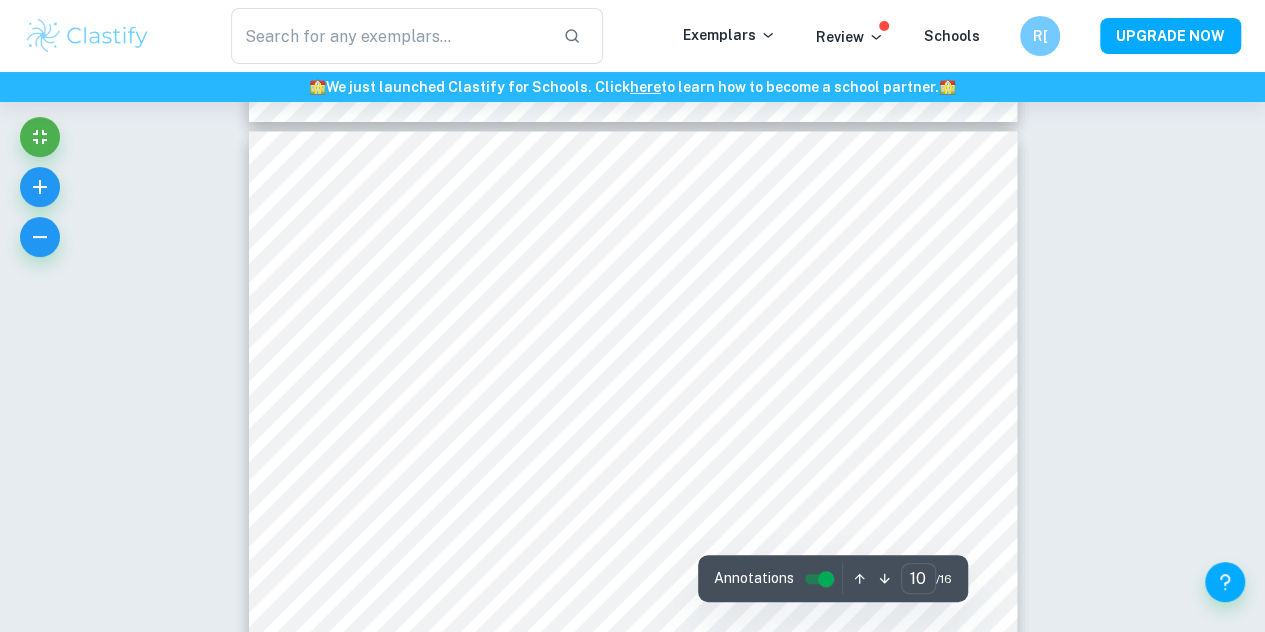 scroll, scrollTop: 10582, scrollLeft: 0, axis: vertical 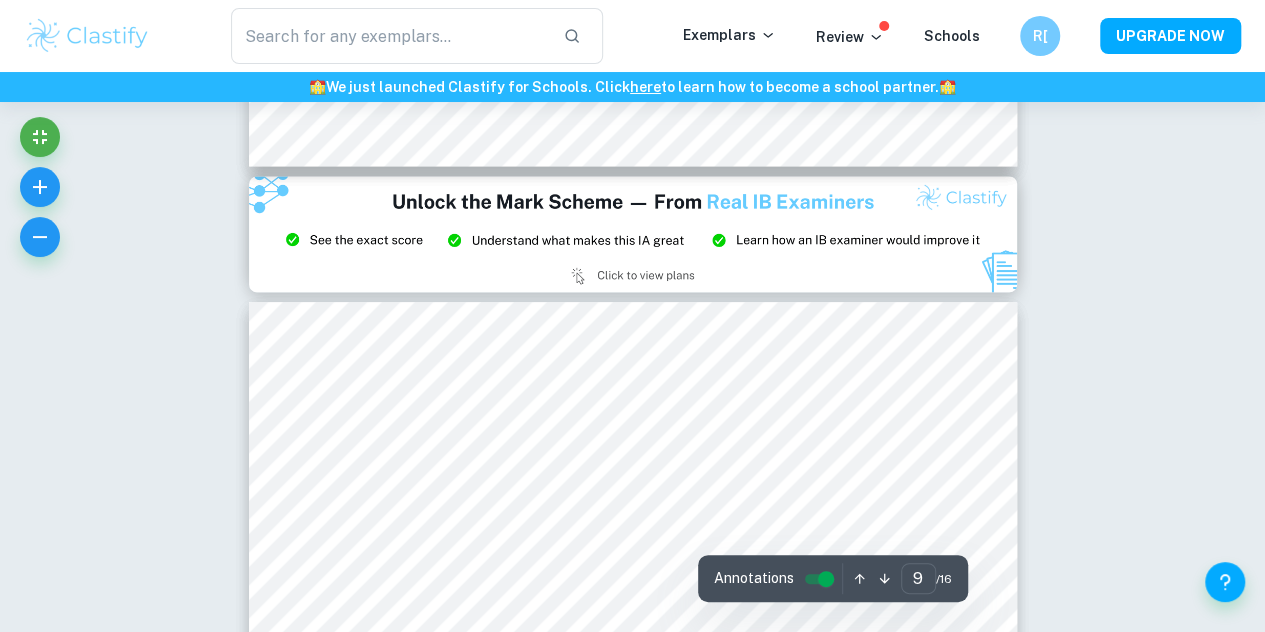 type on "8" 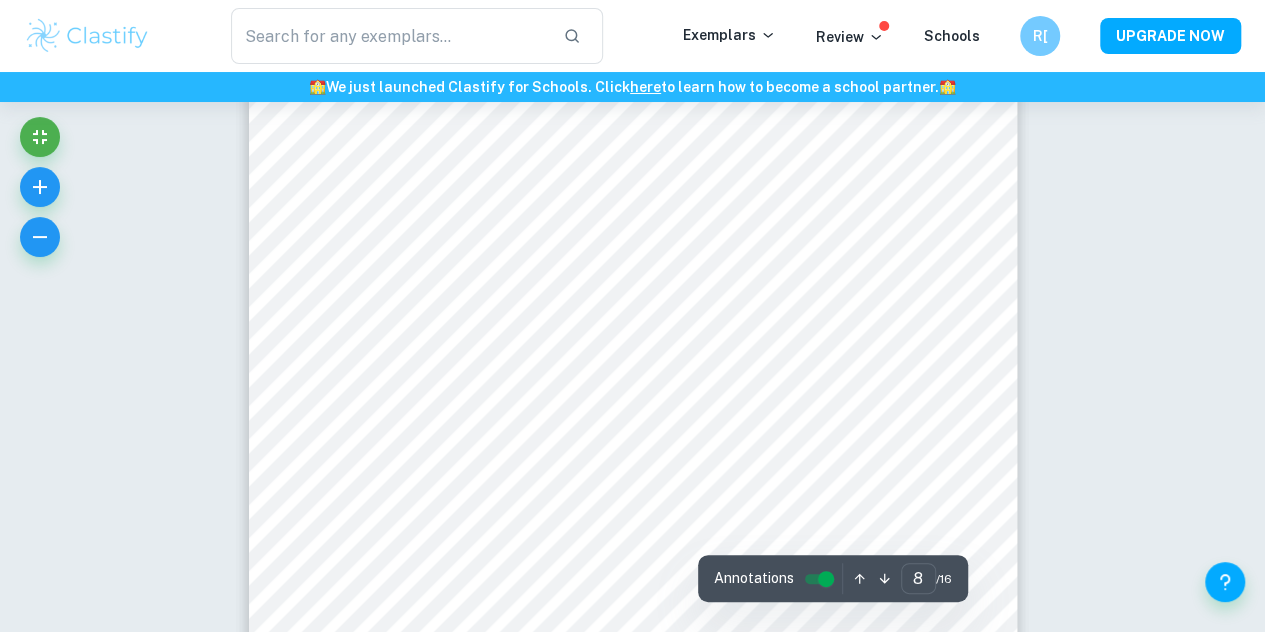 scroll, scrollTop: 8187, scrollLeft: 0, axis: vertical 